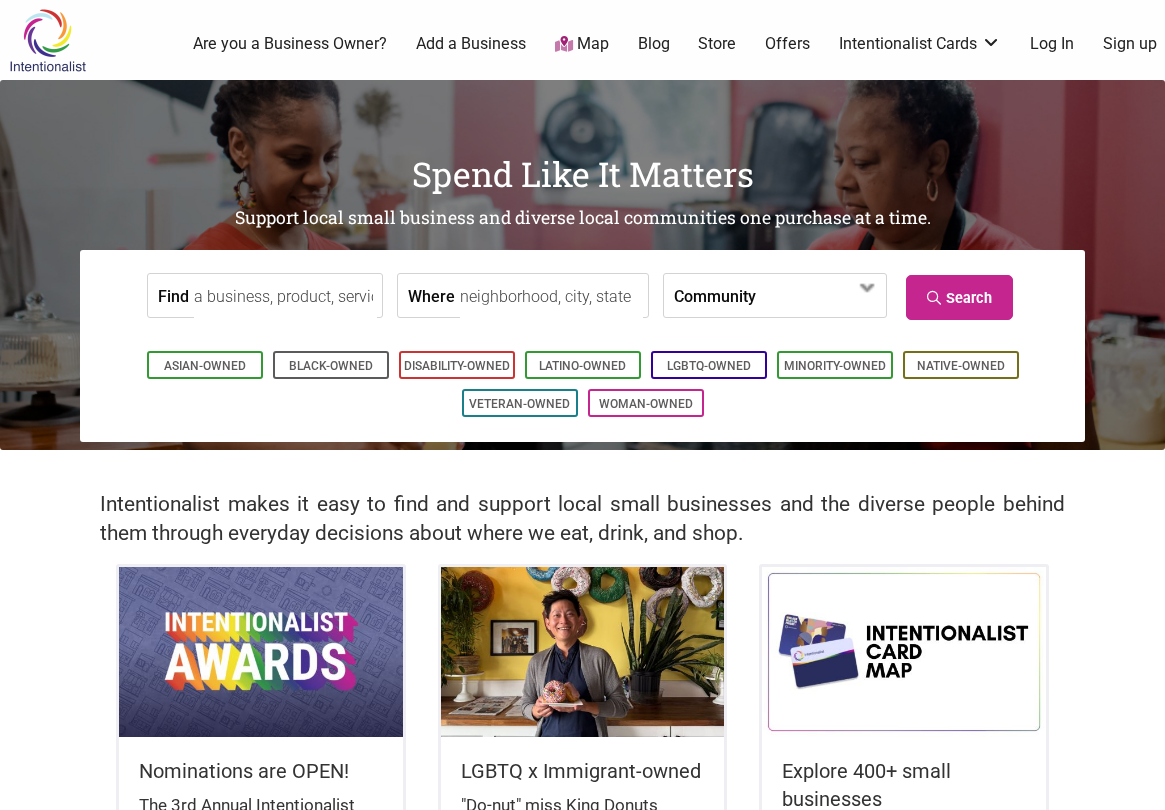 scroll, scrollTop: 0, scrollLeft: 0, axis: both 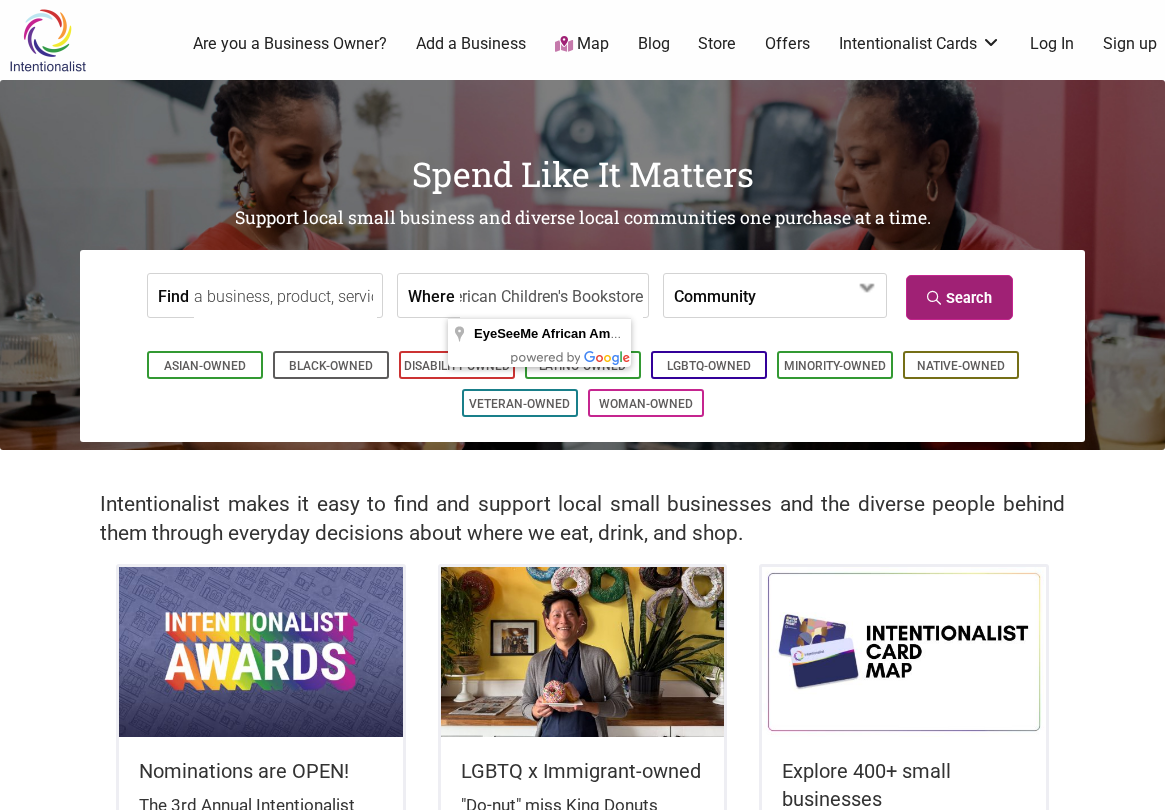 type on "EyeSeeMe African American Children's Bookstore" 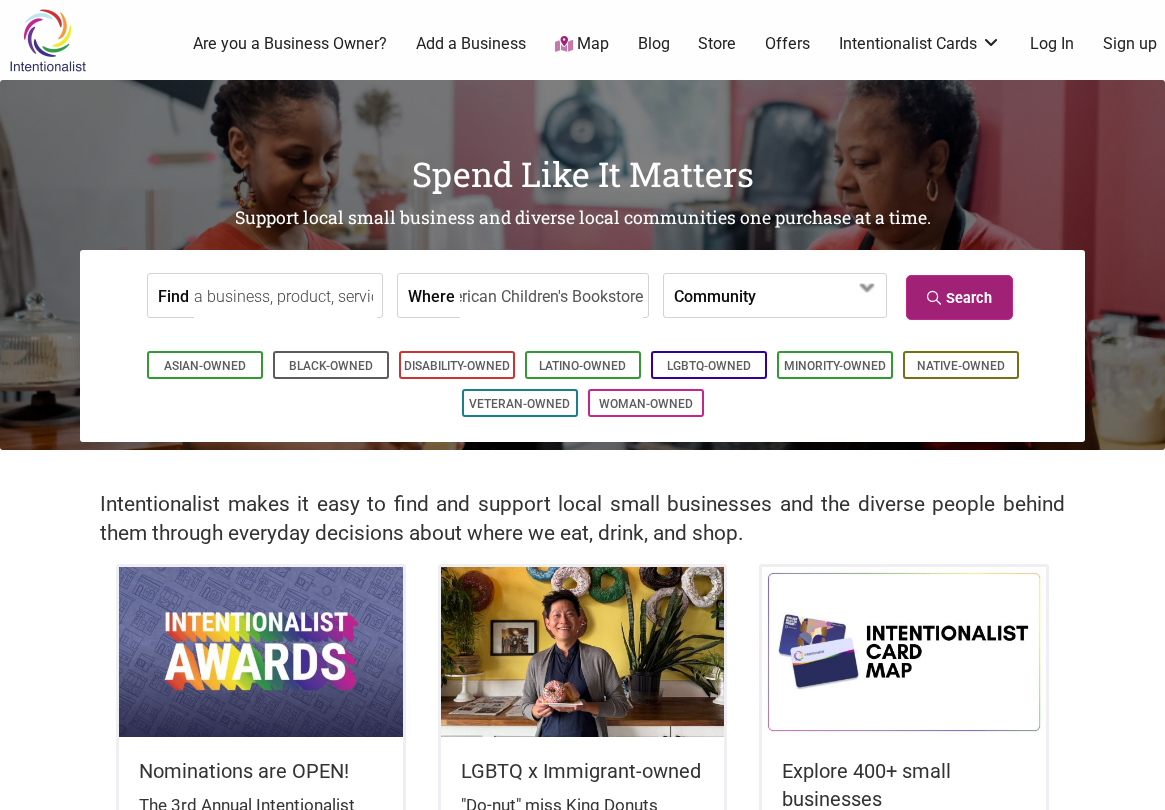 scroll, scrollTop: 0, scrollLeft: 0, axis: both 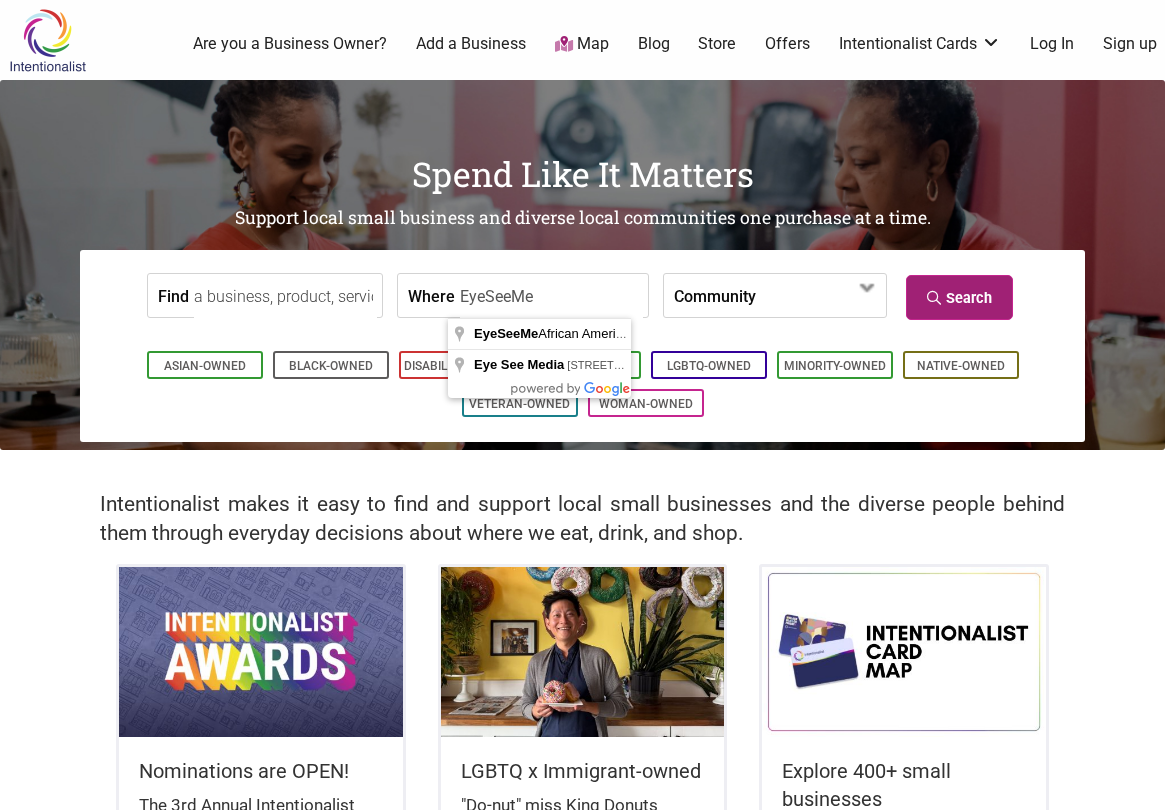 type on "EyeSeeMe" 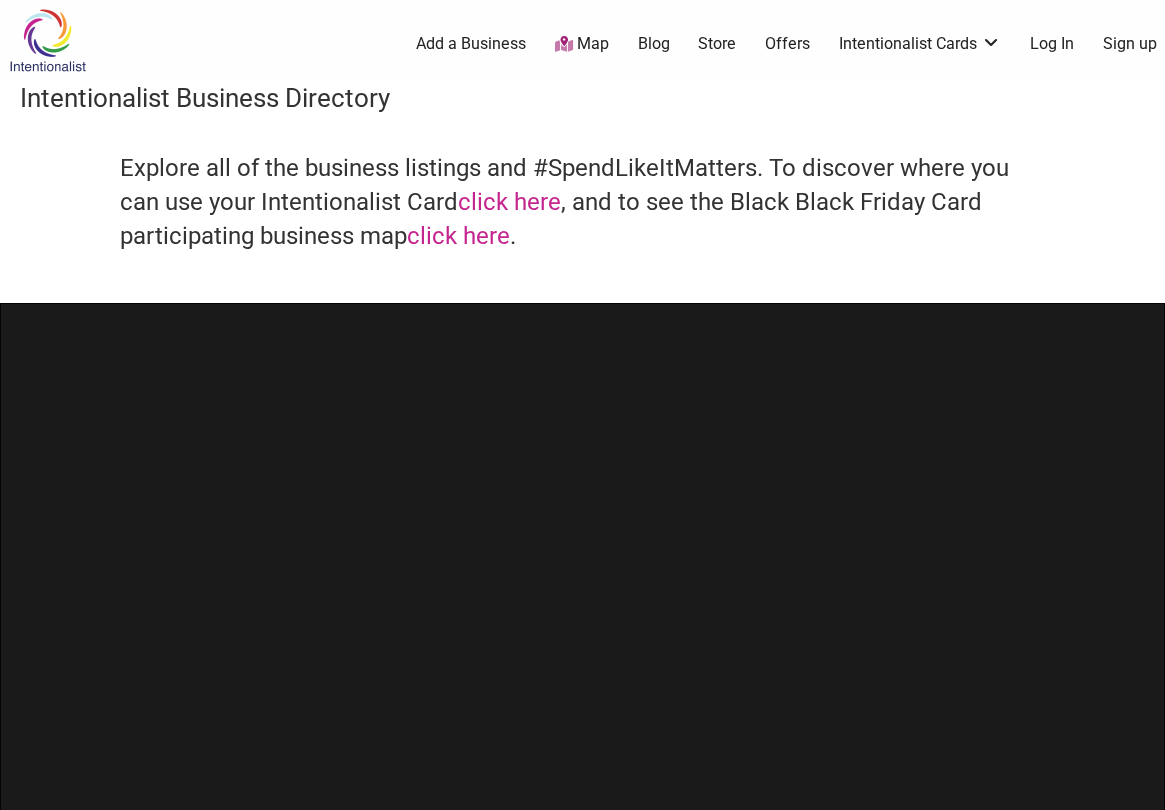 scroll, scrollTop: 0, scrollLeft: 0, axis: both 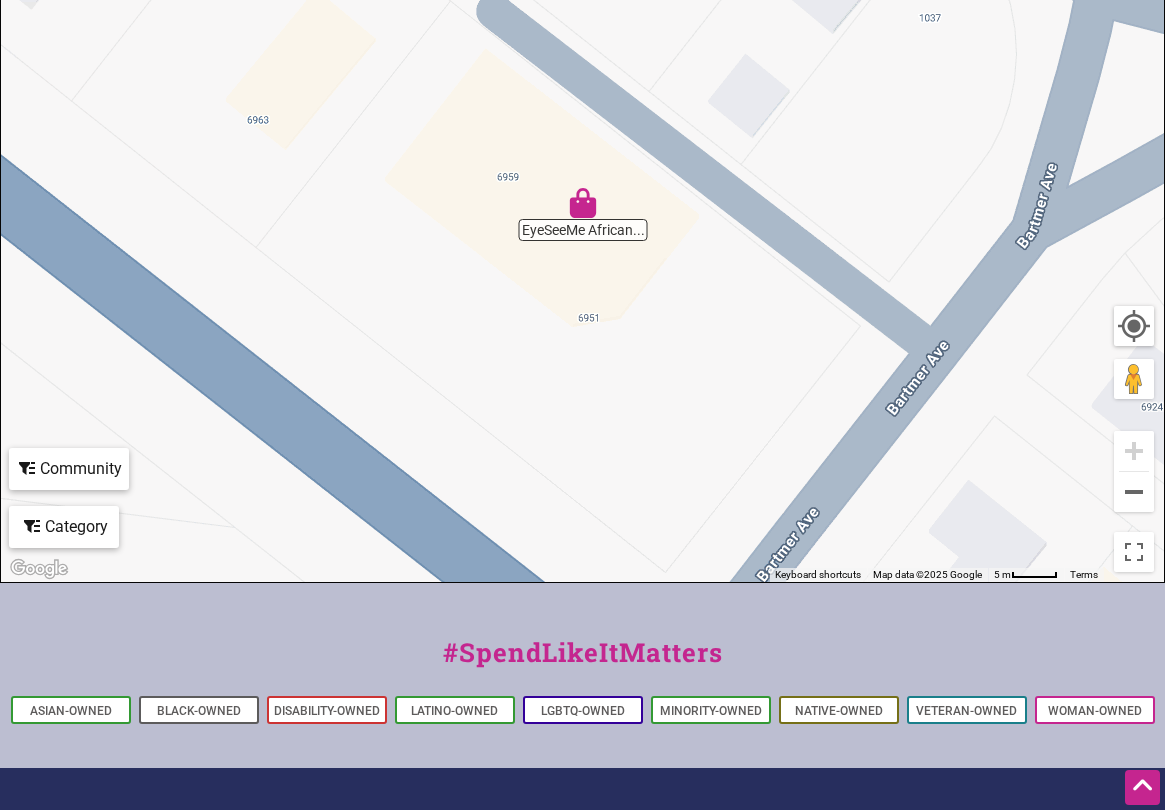 click at bounding box center (583, 203) 